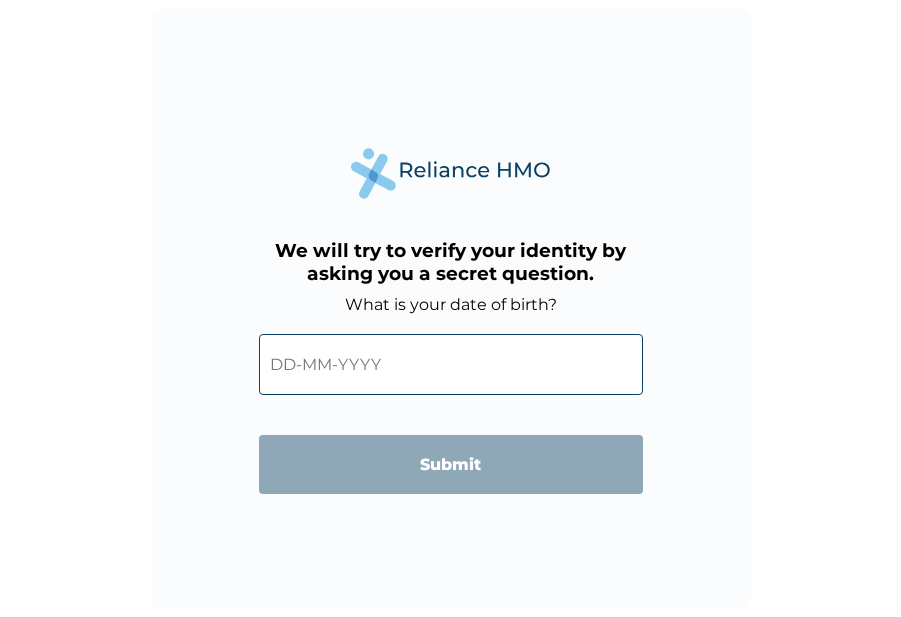 scroll, scrollTop: 0, scrollLeft: 0, axis: both 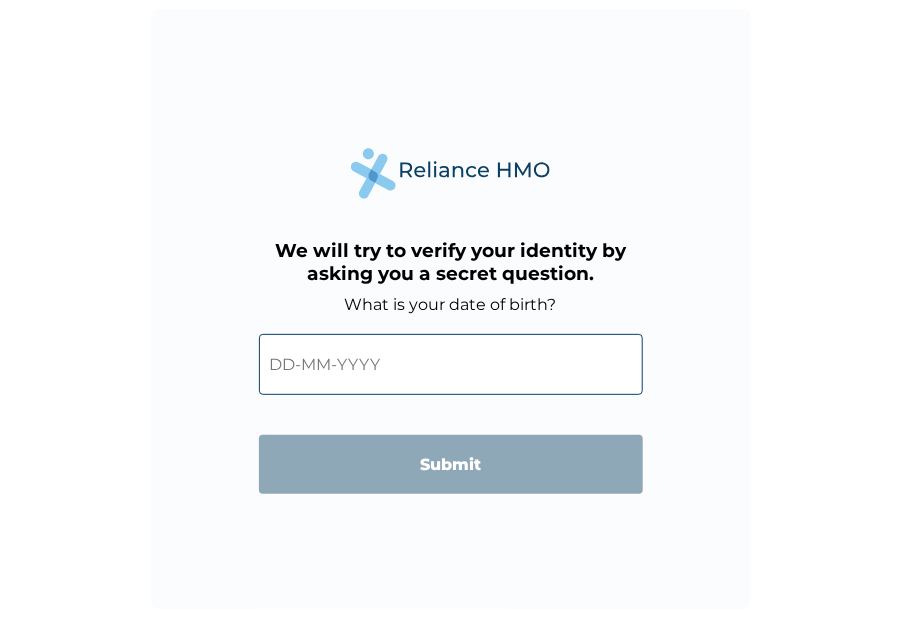 click at bounding box center [451, 364] 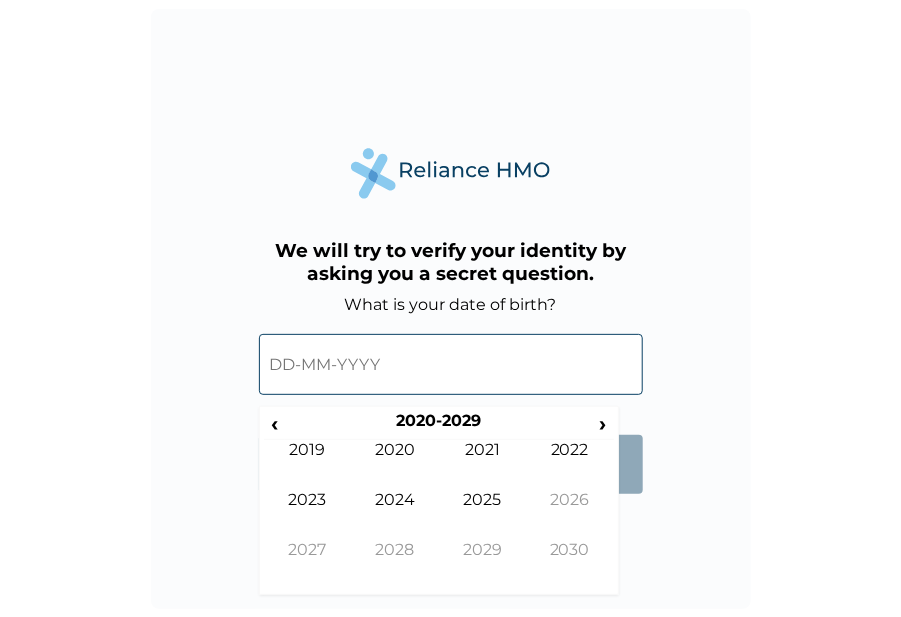 click on "‹" at bounding box center [274, 423] 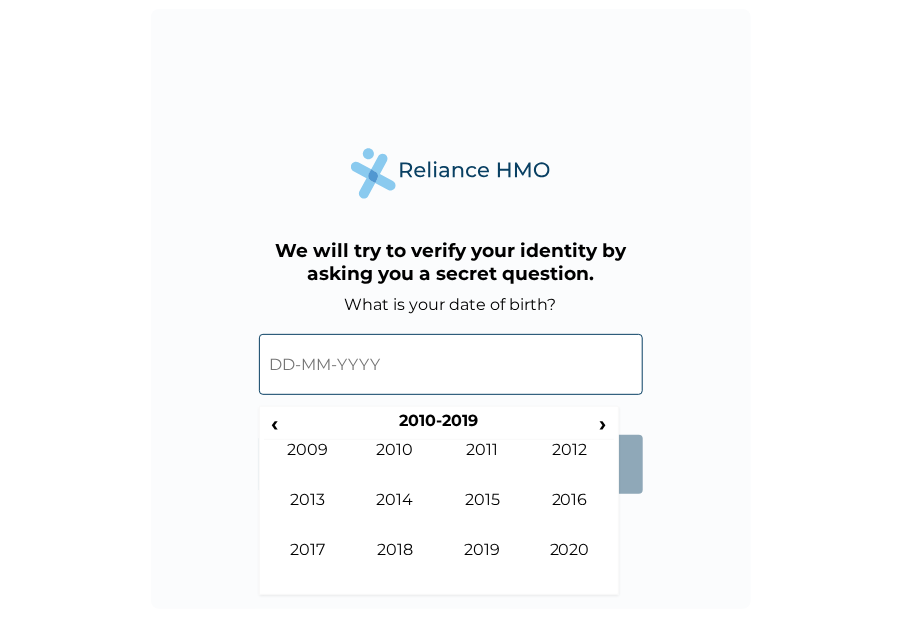click on "‹" at bounding box center [274, 423] 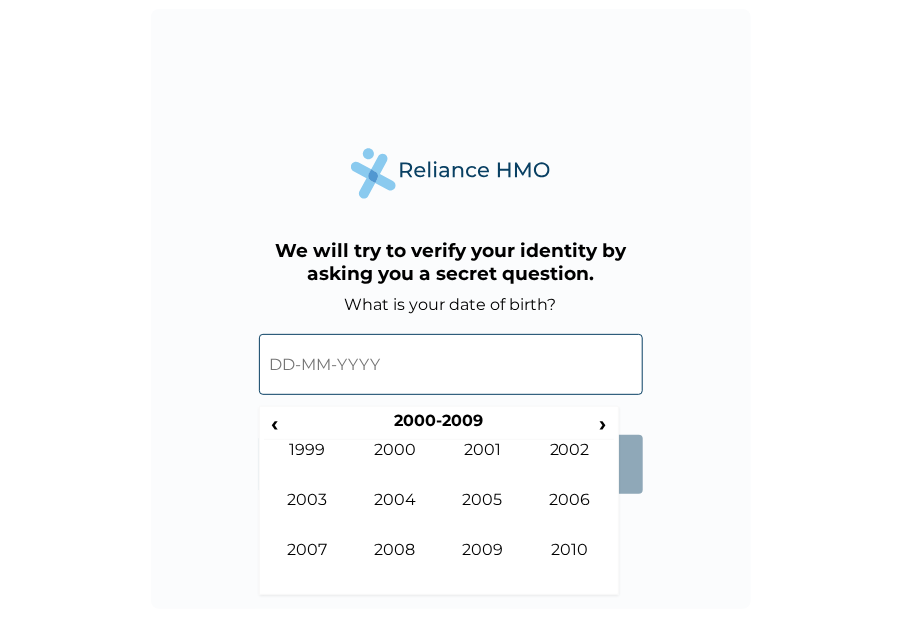 click on "‹" at bounding box center (274, 423) 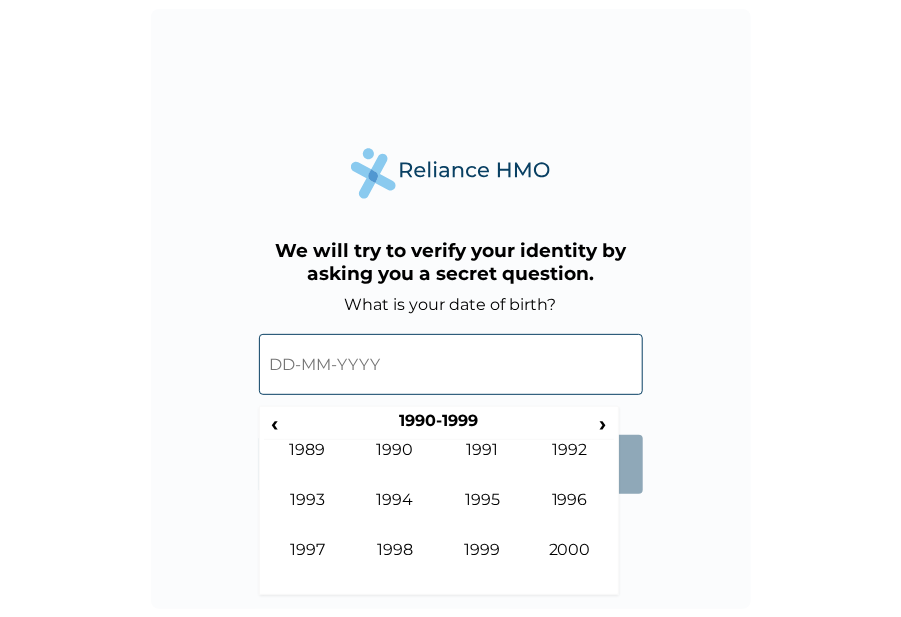 click on "1990-1999" at bounding box center [438, 425] 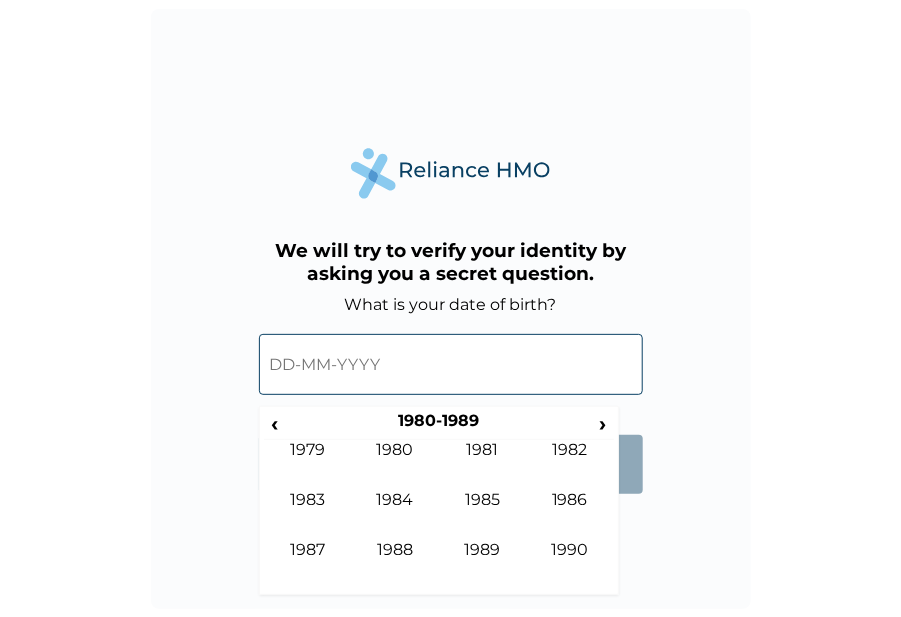 click on "1987" at bounding box center [308, 565] 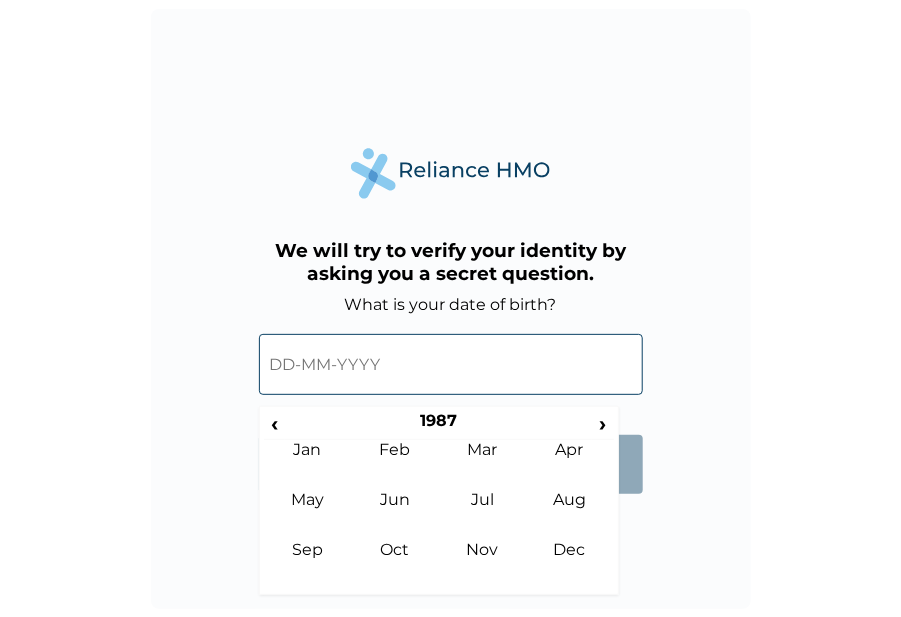 click on "Jan" at bounding box center [308, 465] 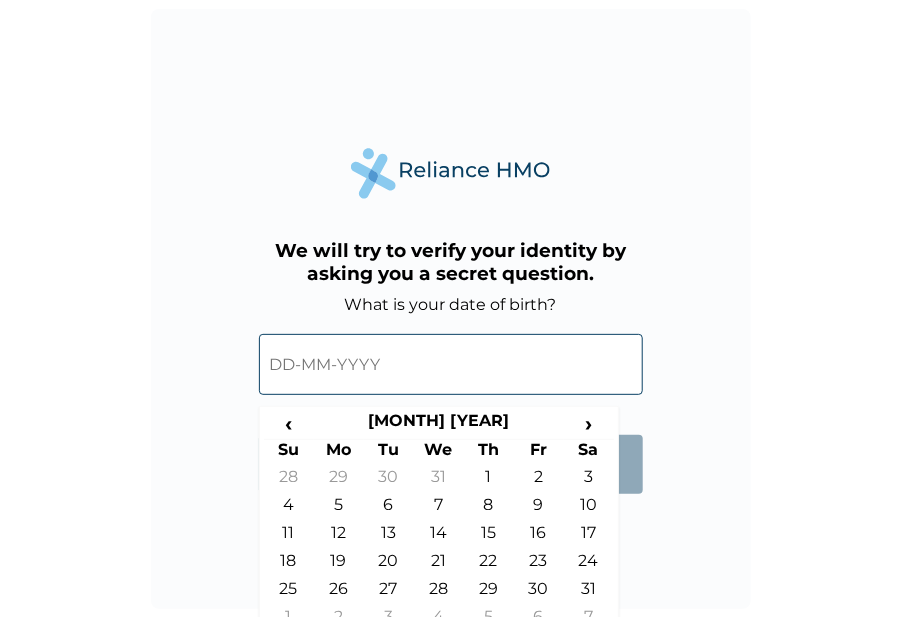 click on "1" at bounding box center (489, 481) 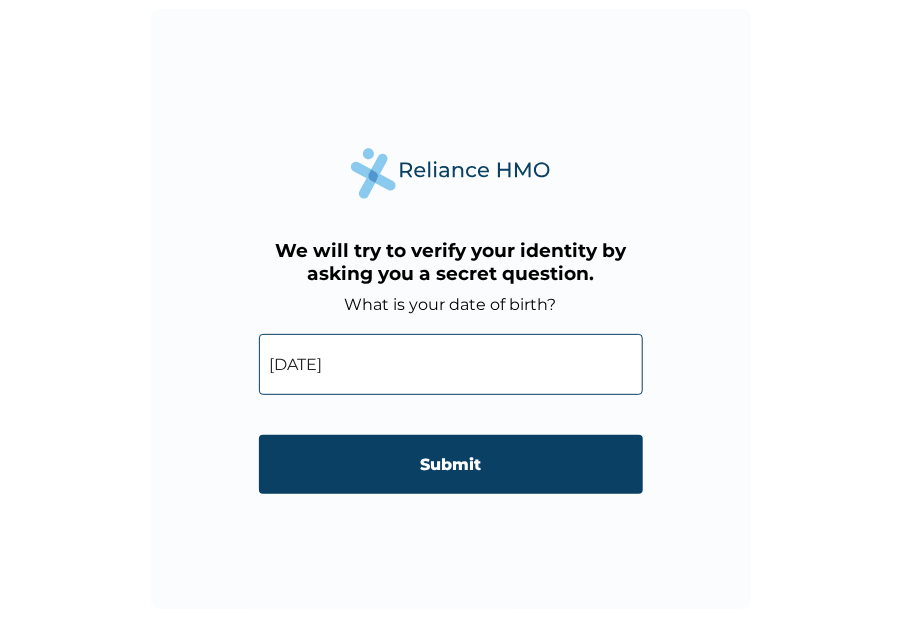 click on "Submit" at bounding box center (451, 464) 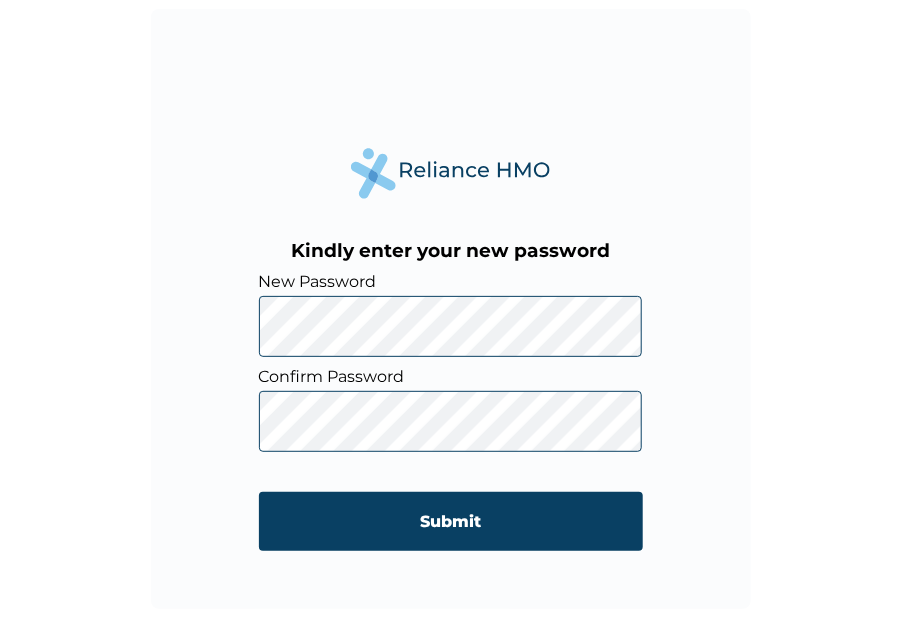 click on "Submit" at bounding box center (451, 521) 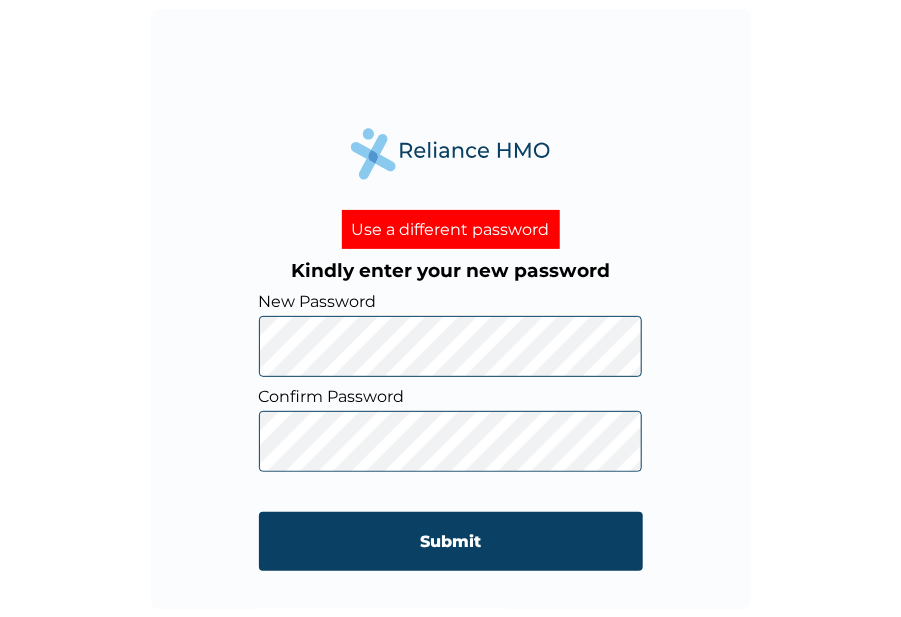click on "Submit" at bounding box center (451, 541) 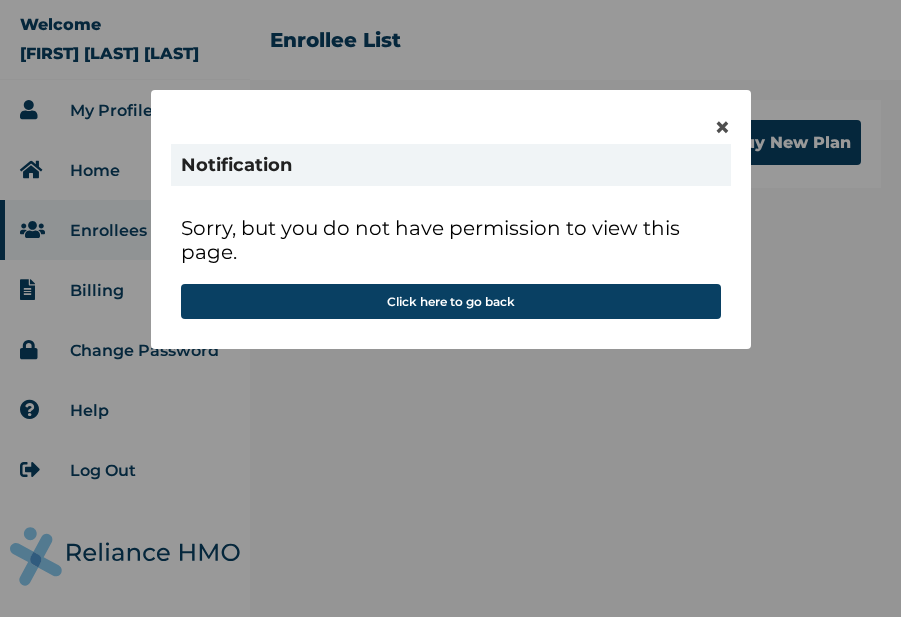 scroll, scrollTop: 0, scrollLeft: 0, axis: both 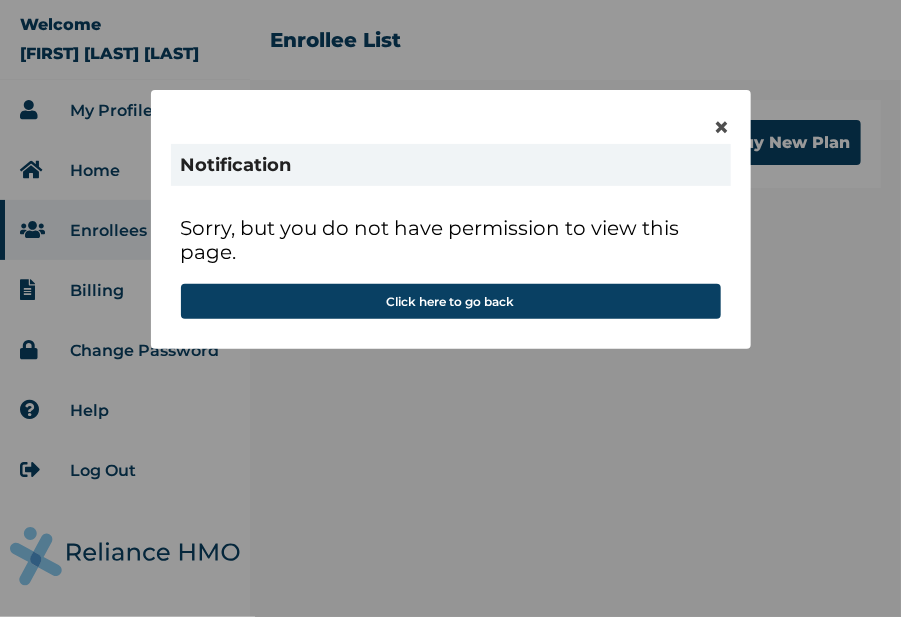 click on "Click here to go back" at bounding box center [451, 301] 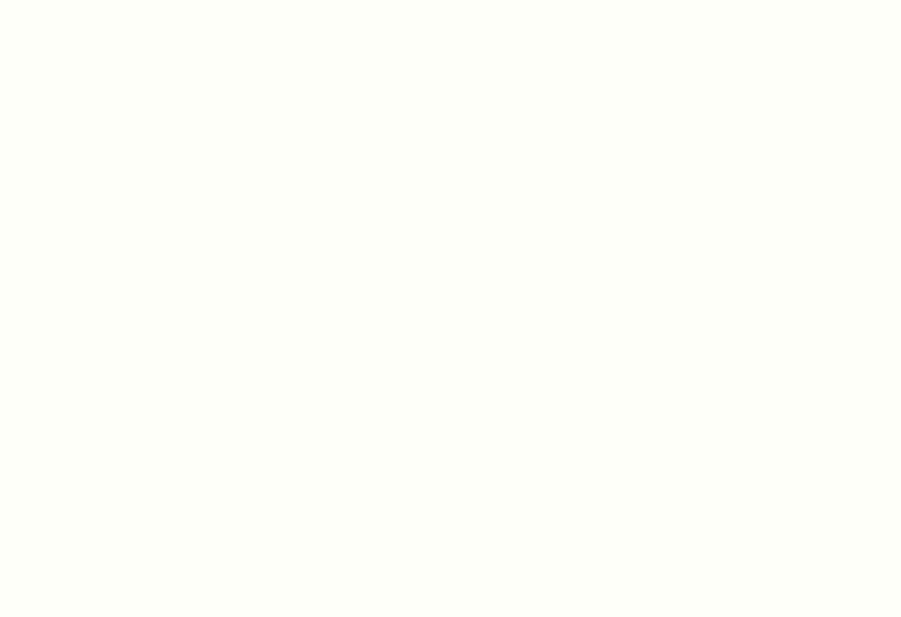 scroll, scrollTop: 0, scrollLeft: 0, axis: both 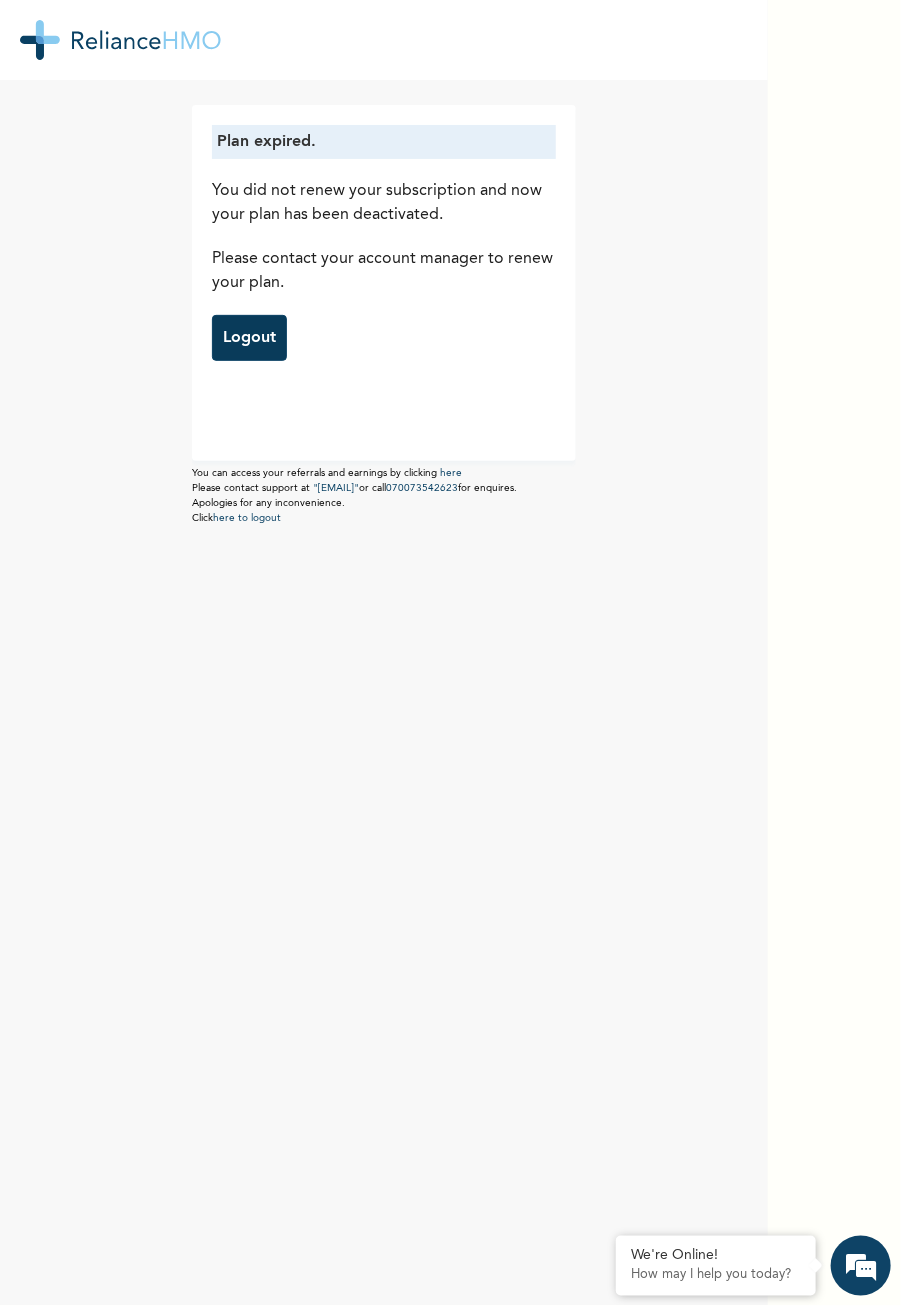 click on "Logout" at bounding box center [249, 338] 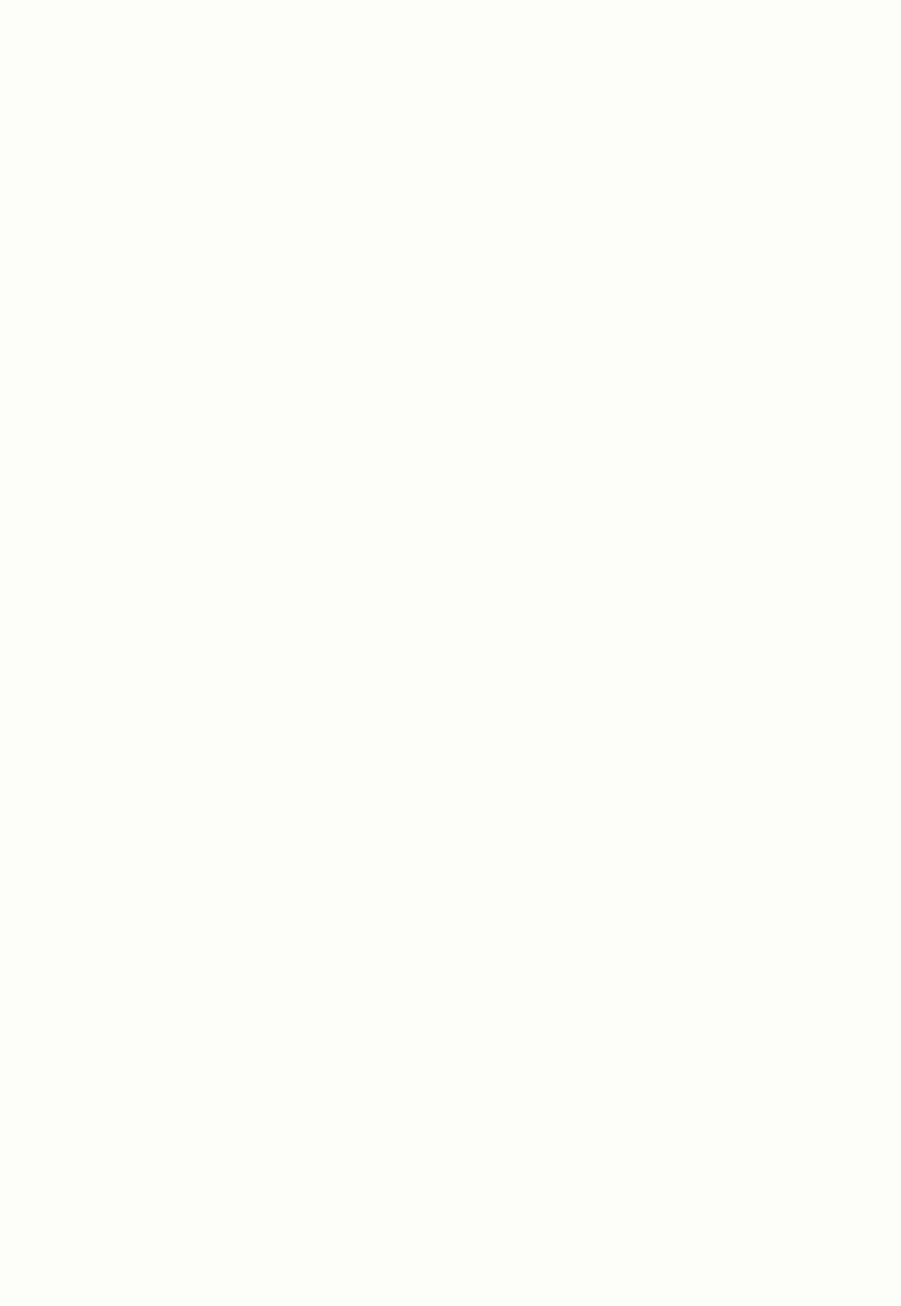 scroll, scrollTop: 0, scrollLeft: 0, axis: both 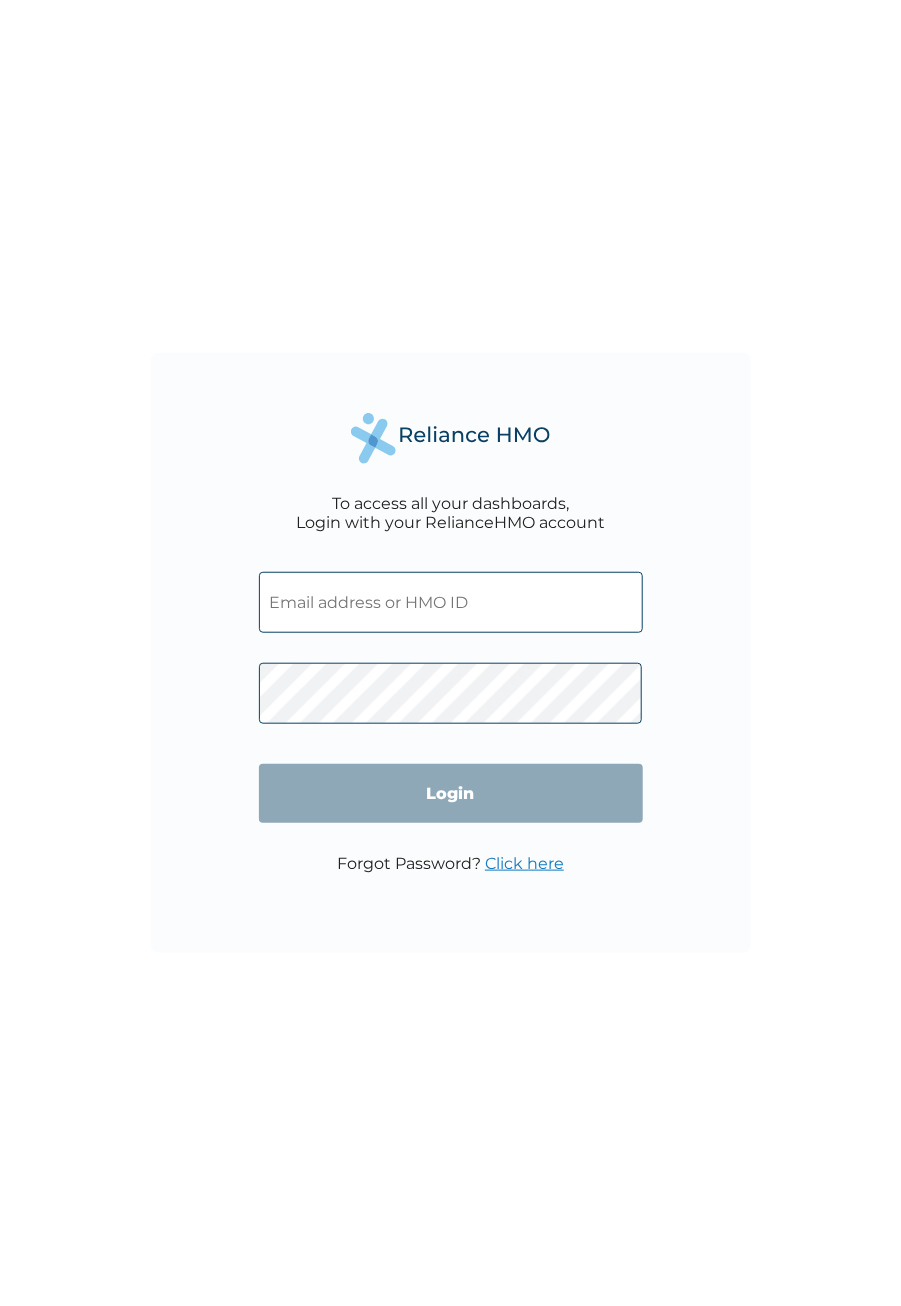 click at bounding box center [451, 602] 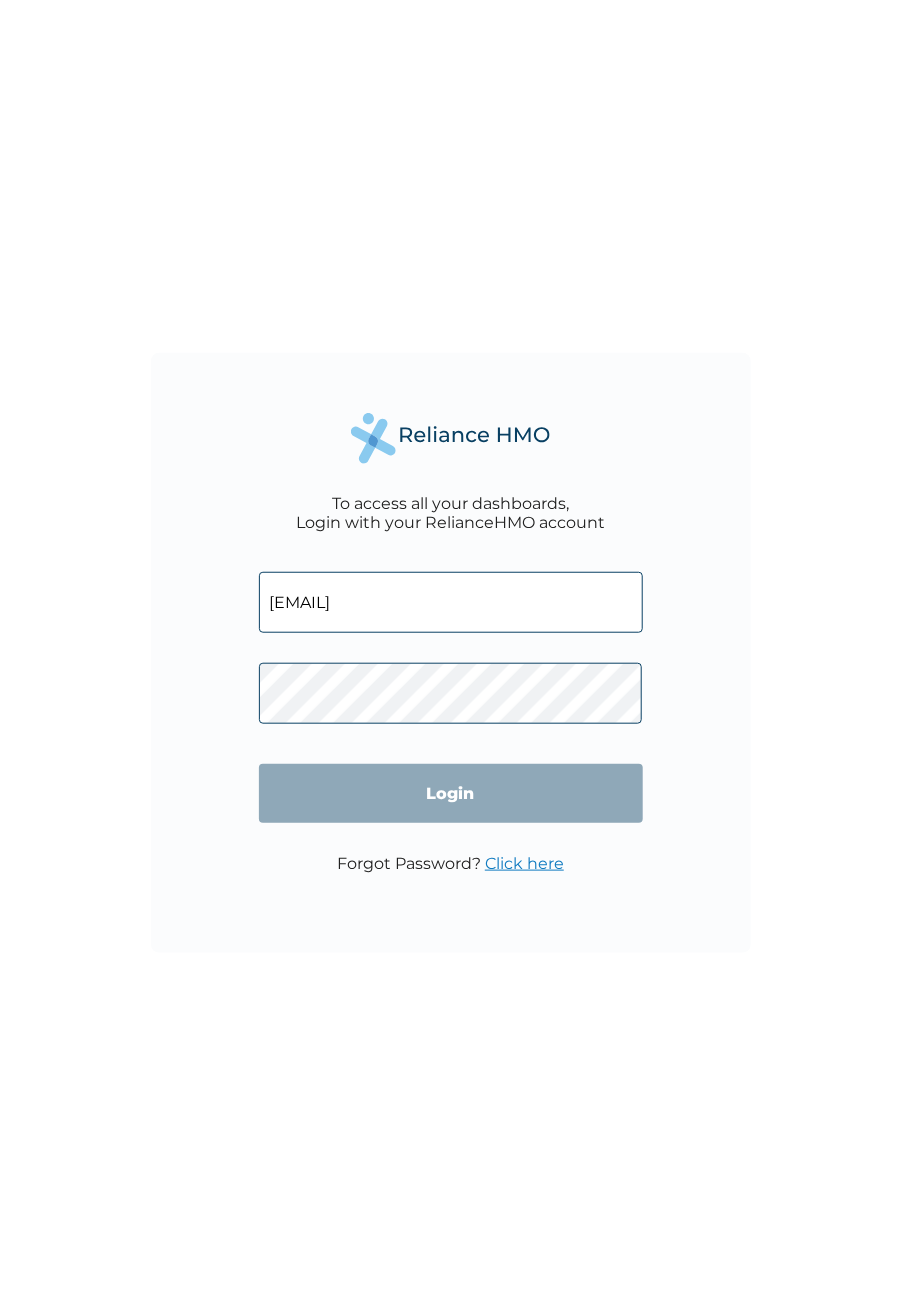 click on "Login" at bounding box center [451, 793] 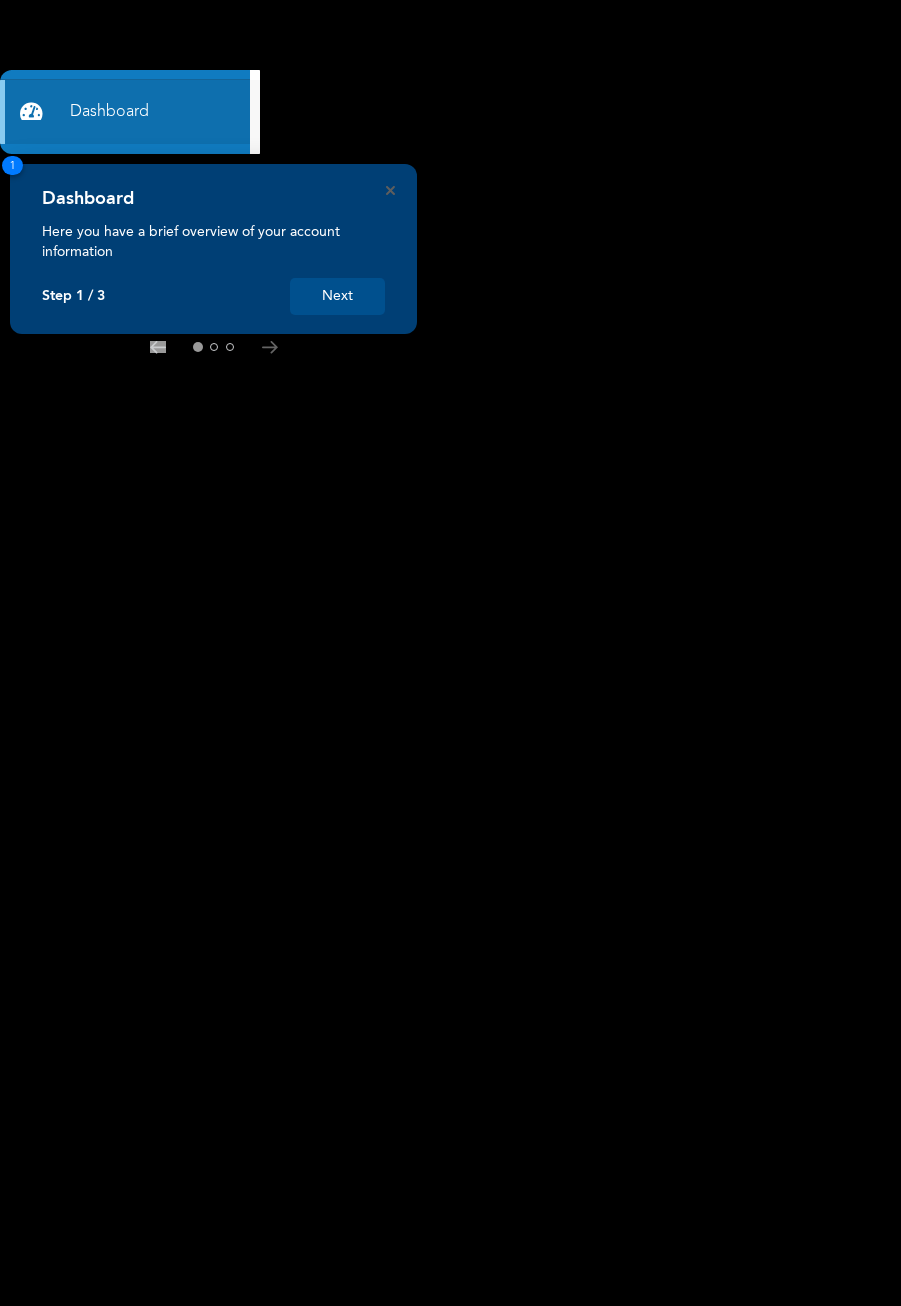 scroll, scrollTop: 0, scrollLeft: 0, axis: both 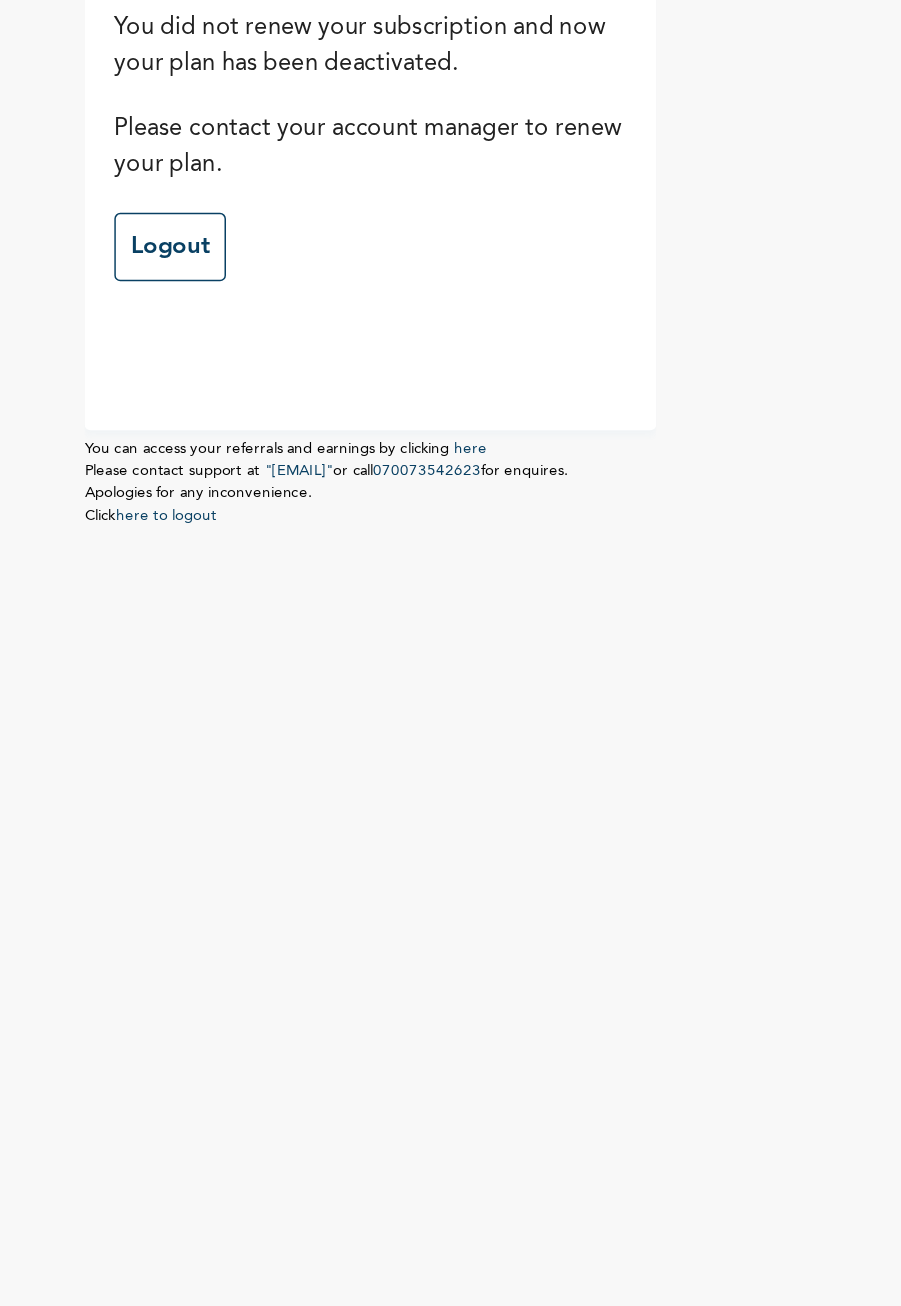 click on "here" at bounding box center [451, 473] 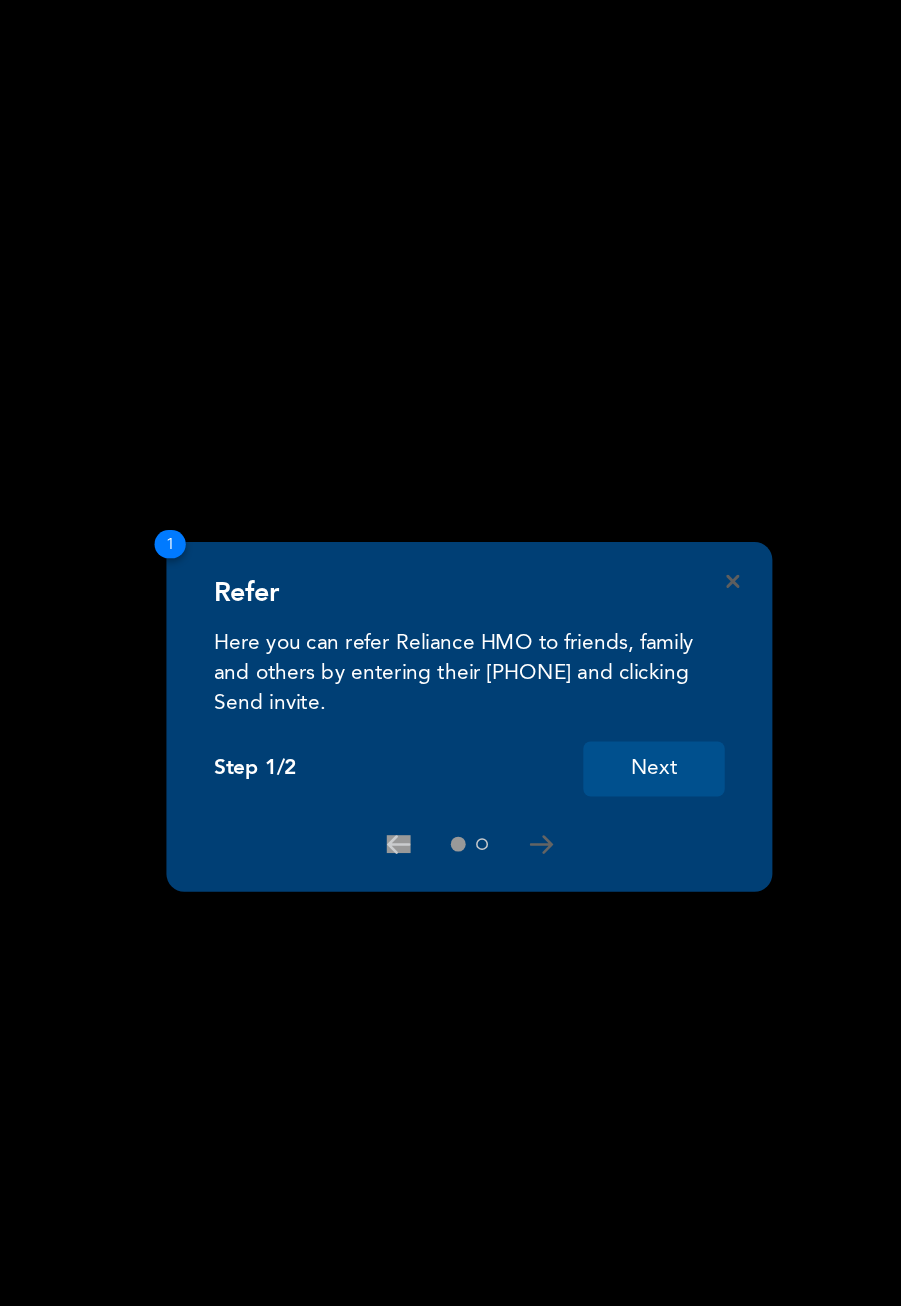 click on "Next" at bounding box center [574, 688] 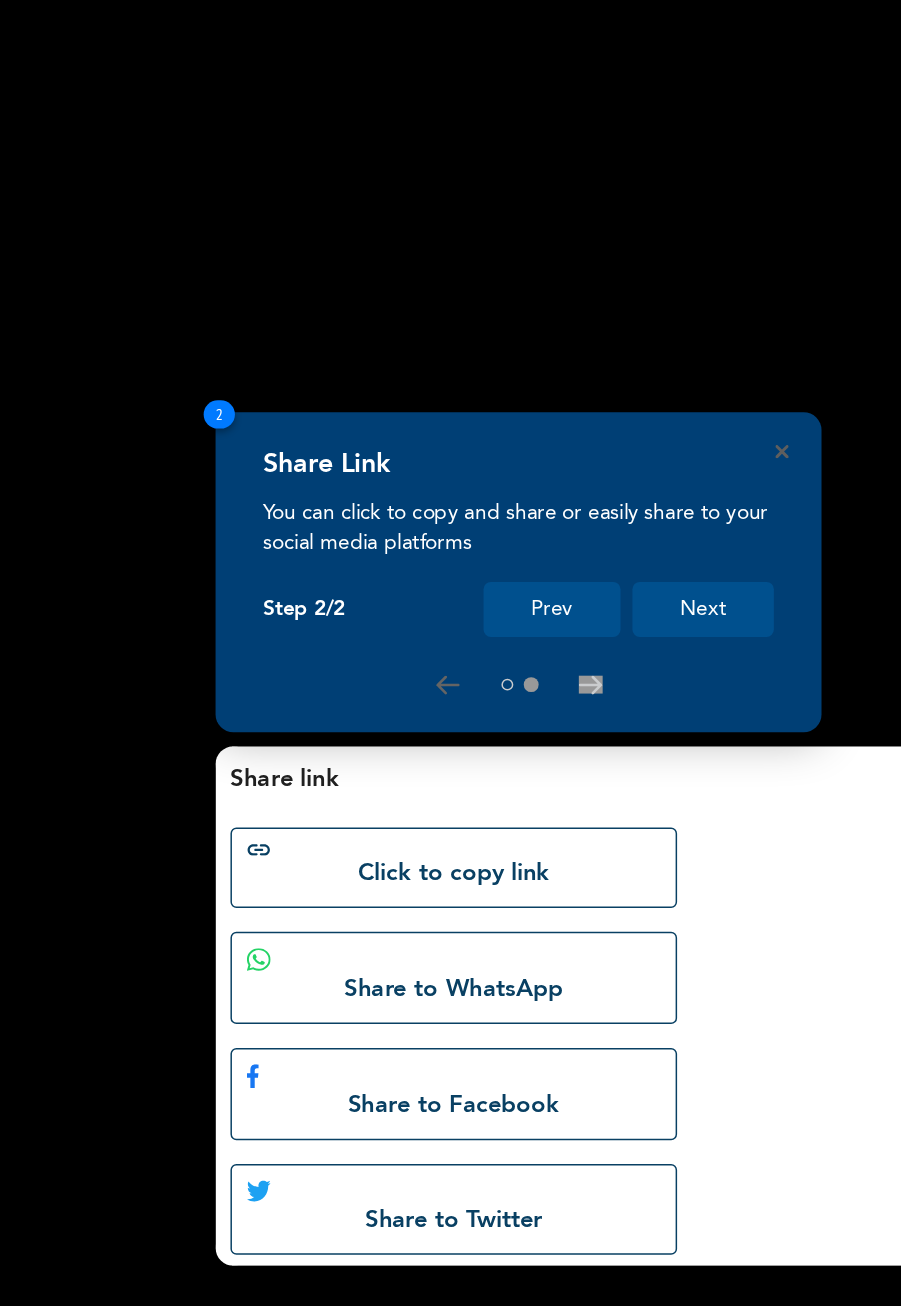 click on "Prev" at bounding box center (506, 665) 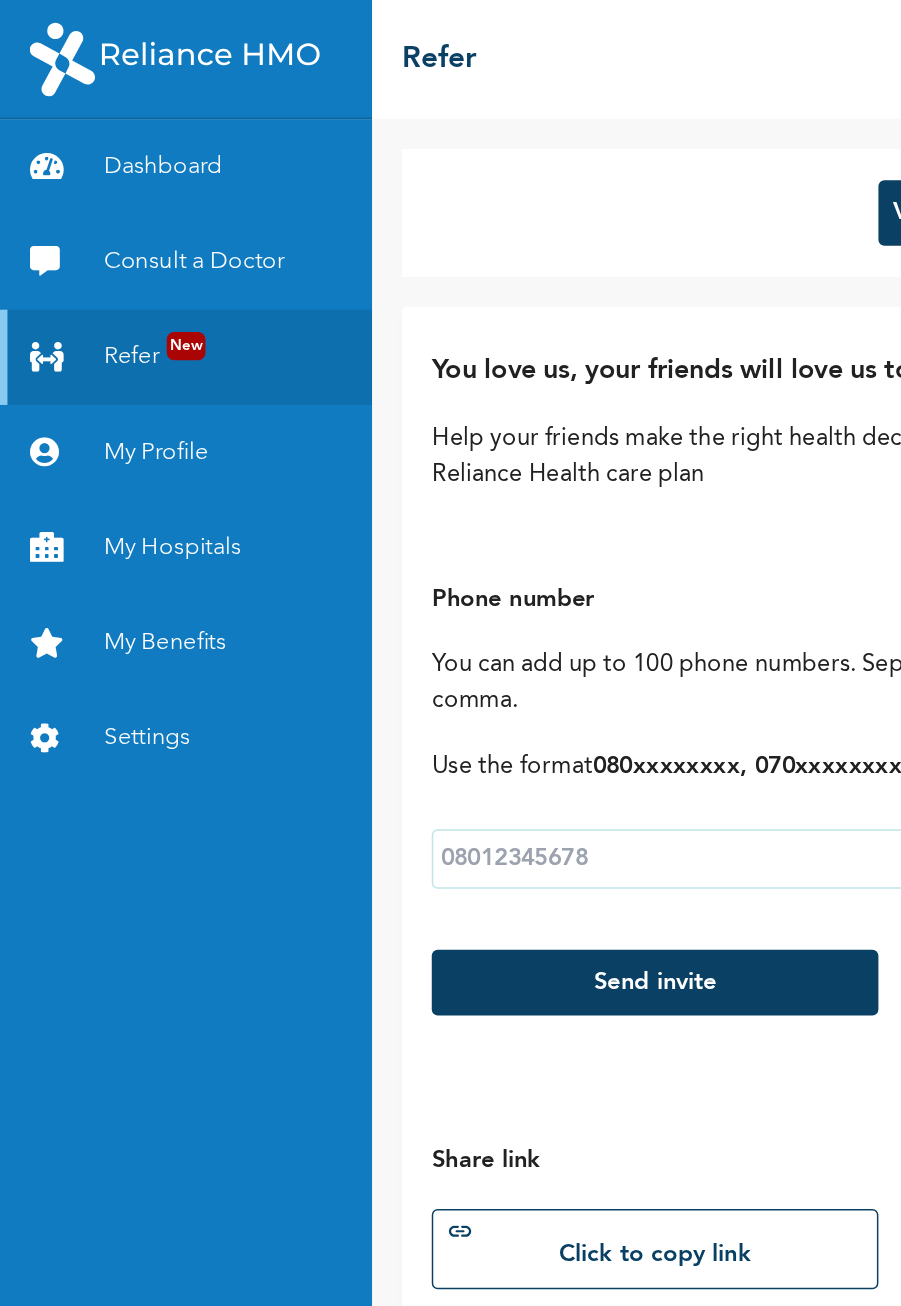 click on "Consult a Doctor" at bounding box center [125, 176] 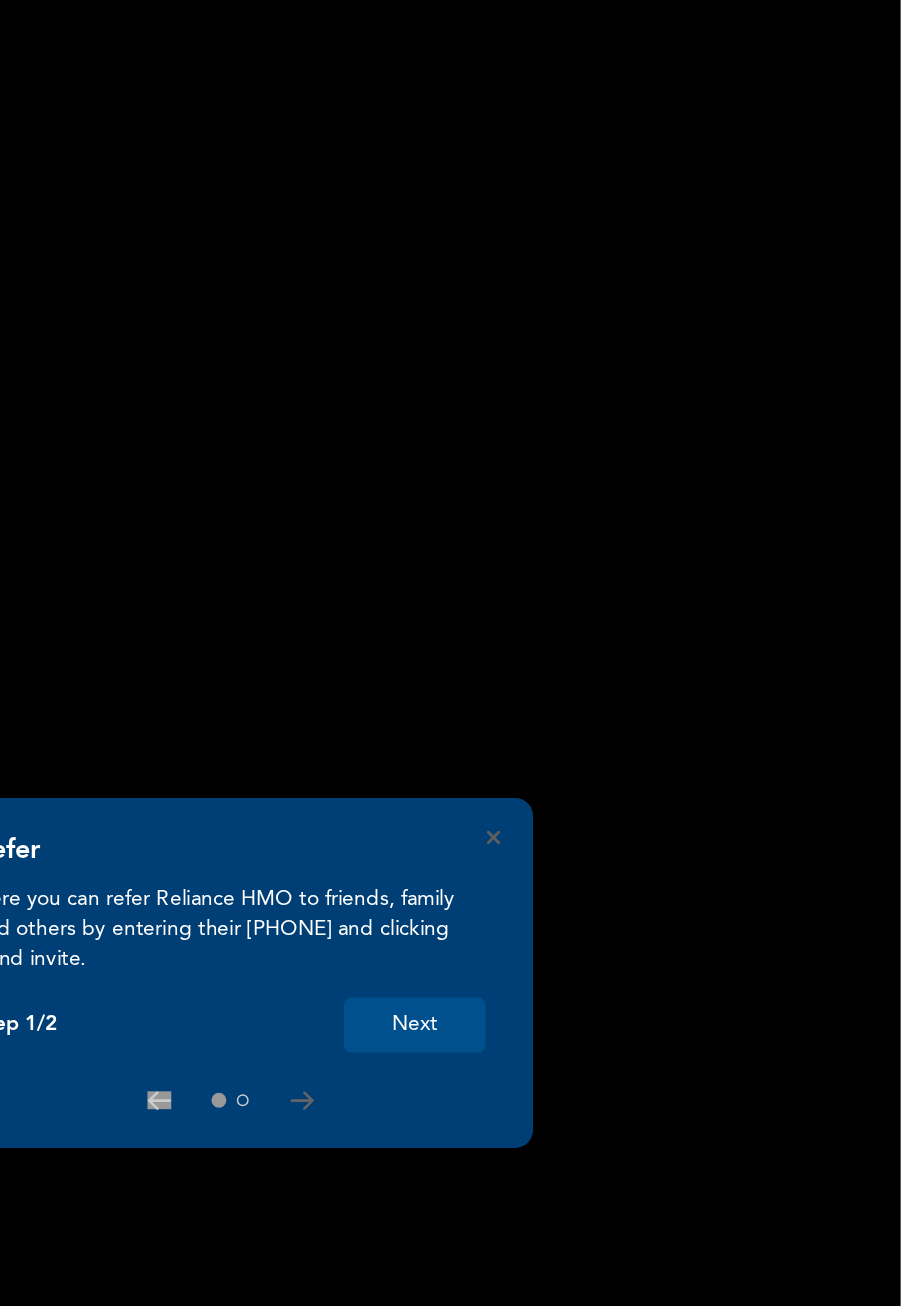 click 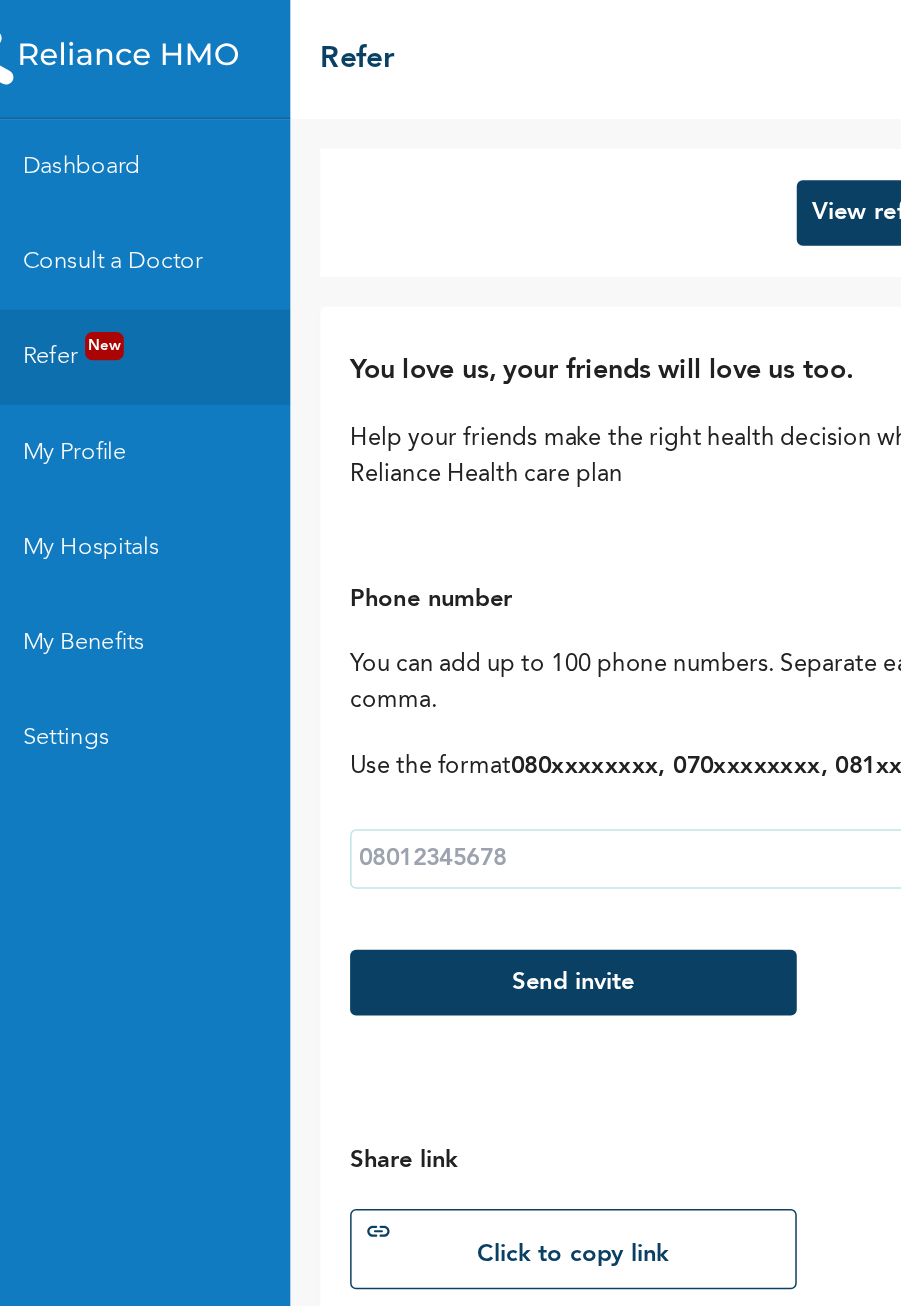 click on "My Benefits" at bounding box center (125, 432) 